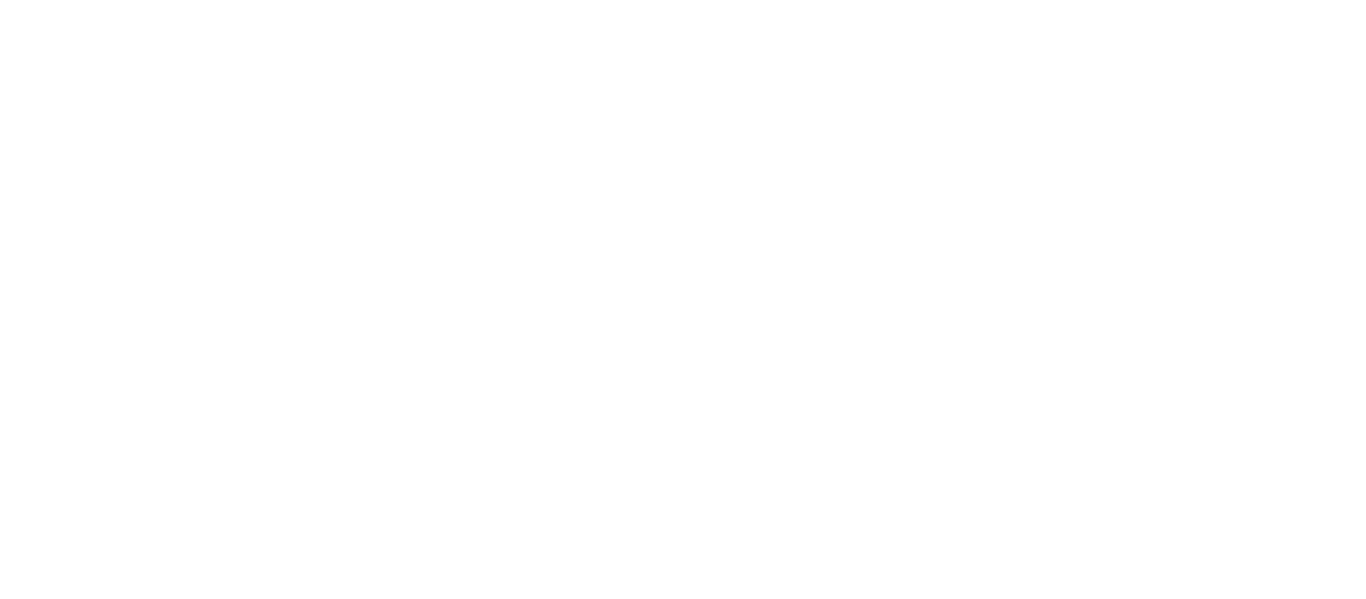 scroll, scrollTop: 0, scrollLeft: 0, axis: both 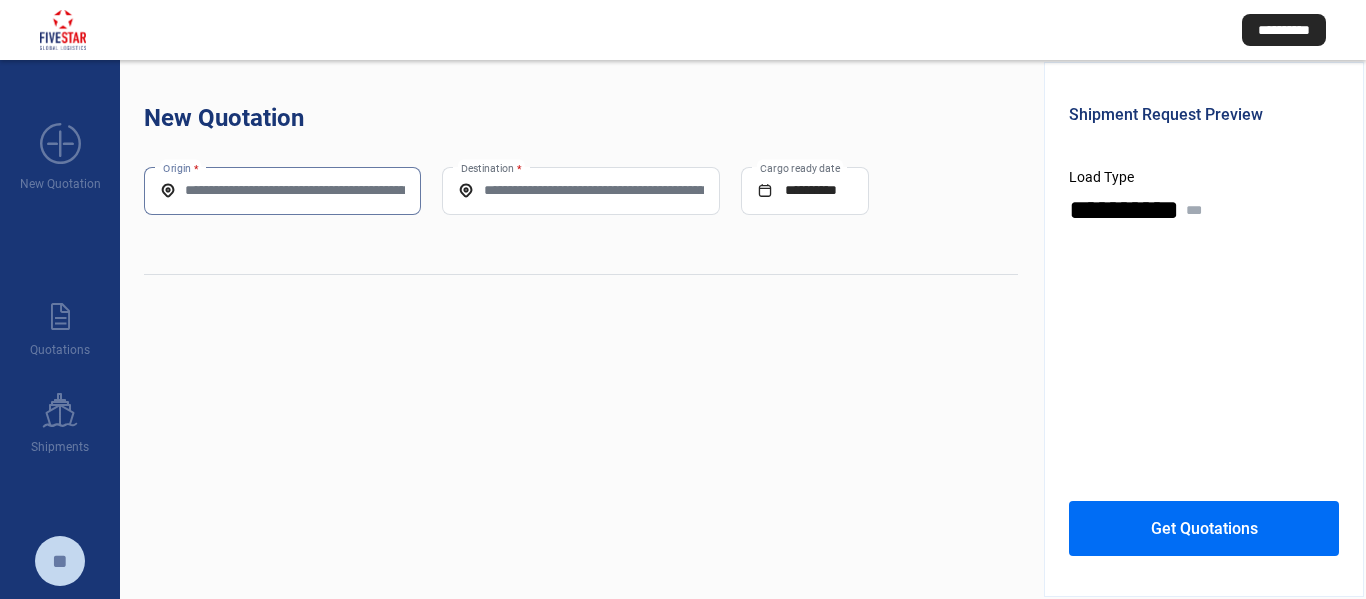 click on "Origin *" at bounding box center [282, 190] 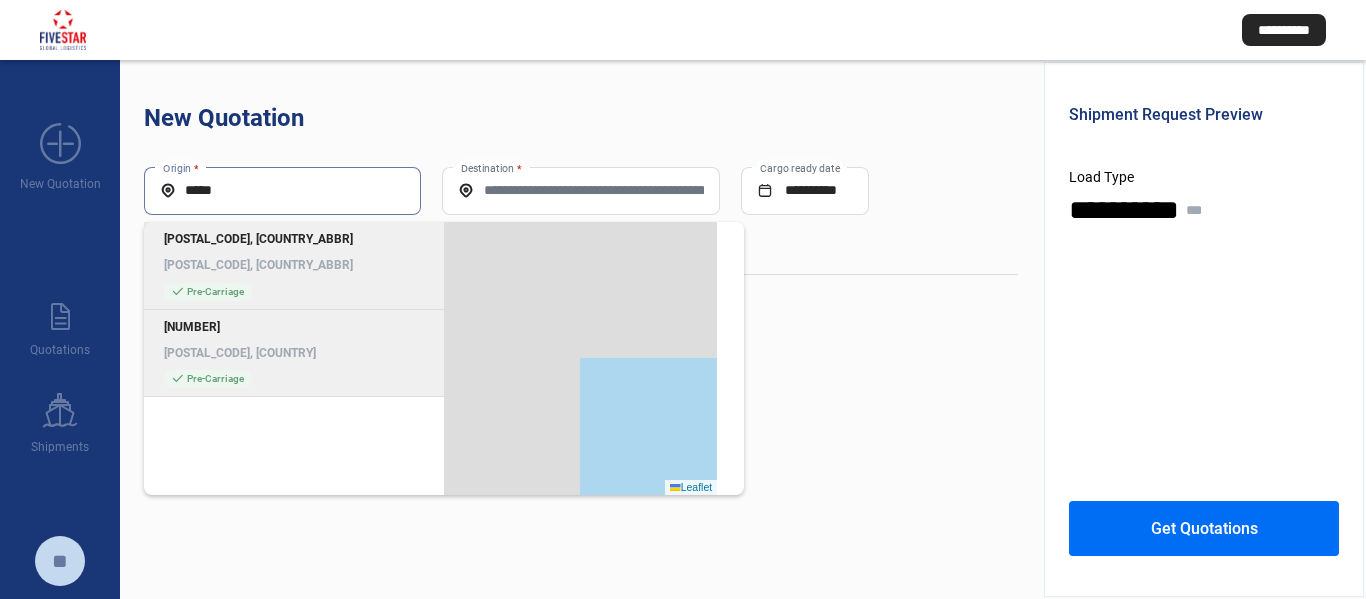 type on "*****" 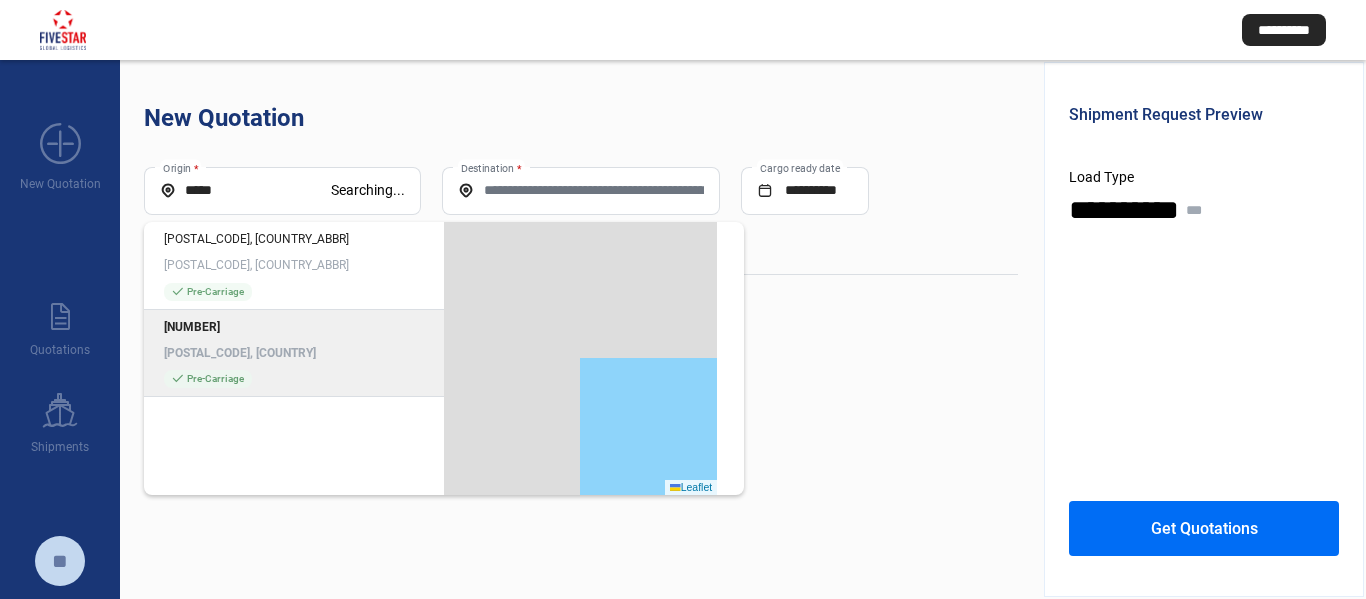 click on "[NUMBER]" at bounding box center [294, 327] 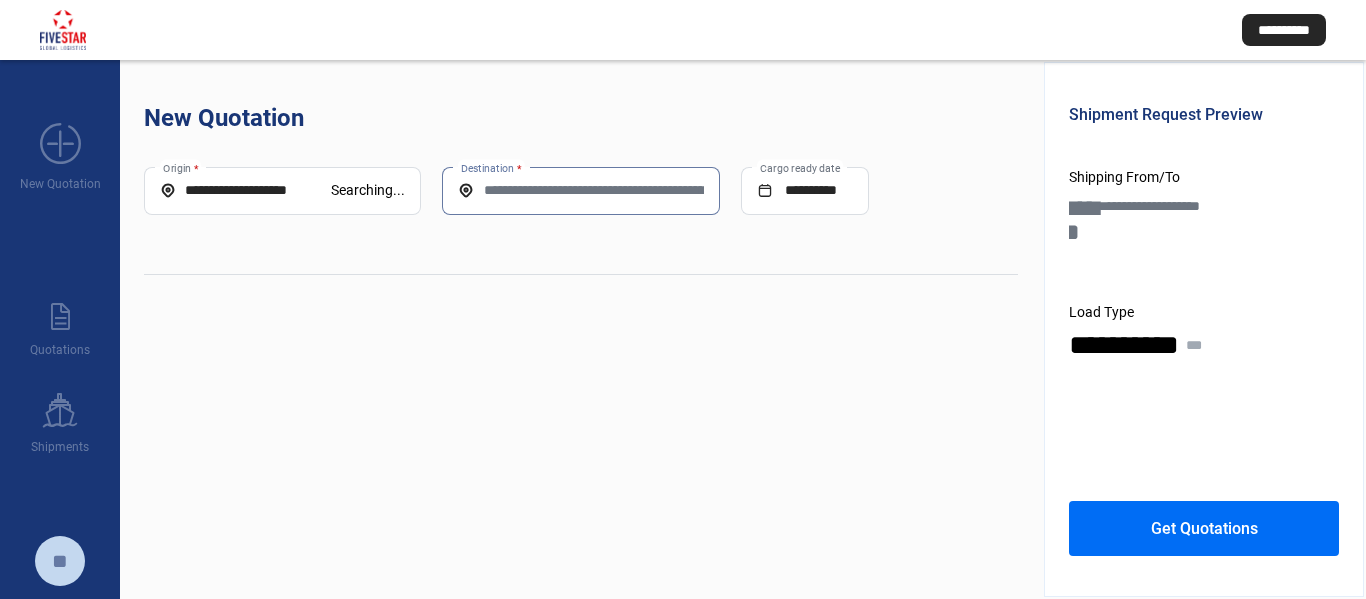 click on "Destination *" at bounding box center (580, 190) 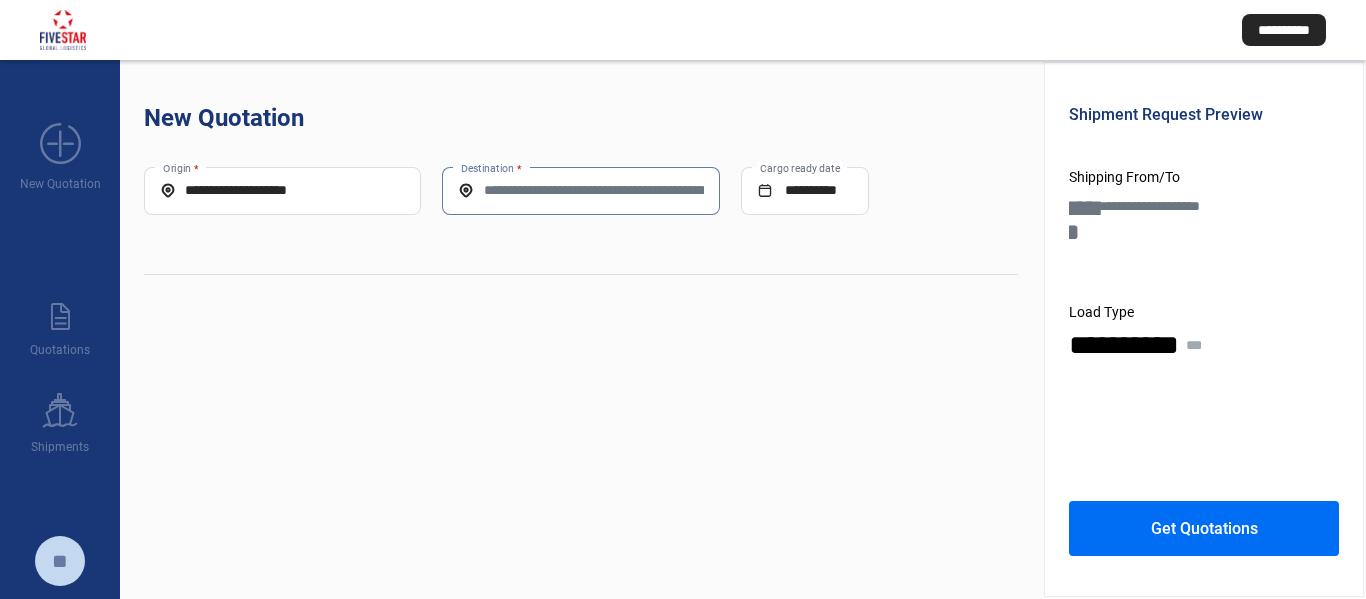 click on "Destination *" at bounding box center [580, 190] 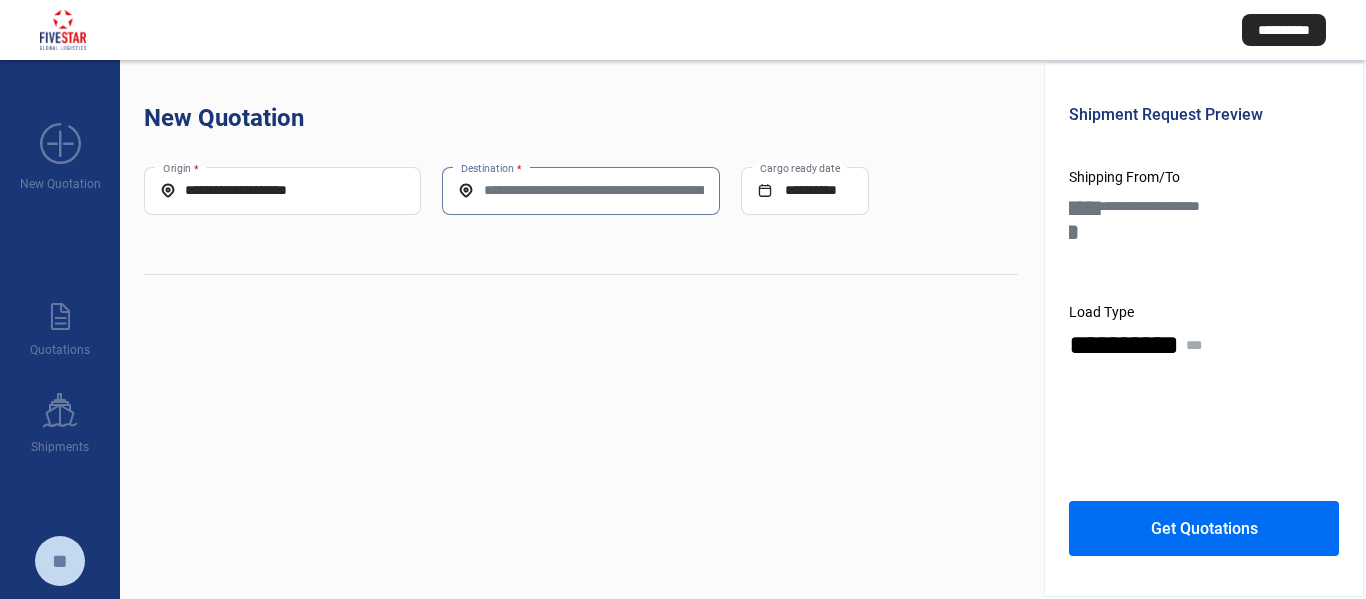 click on "Destination *" at bounding box center [580, 190] 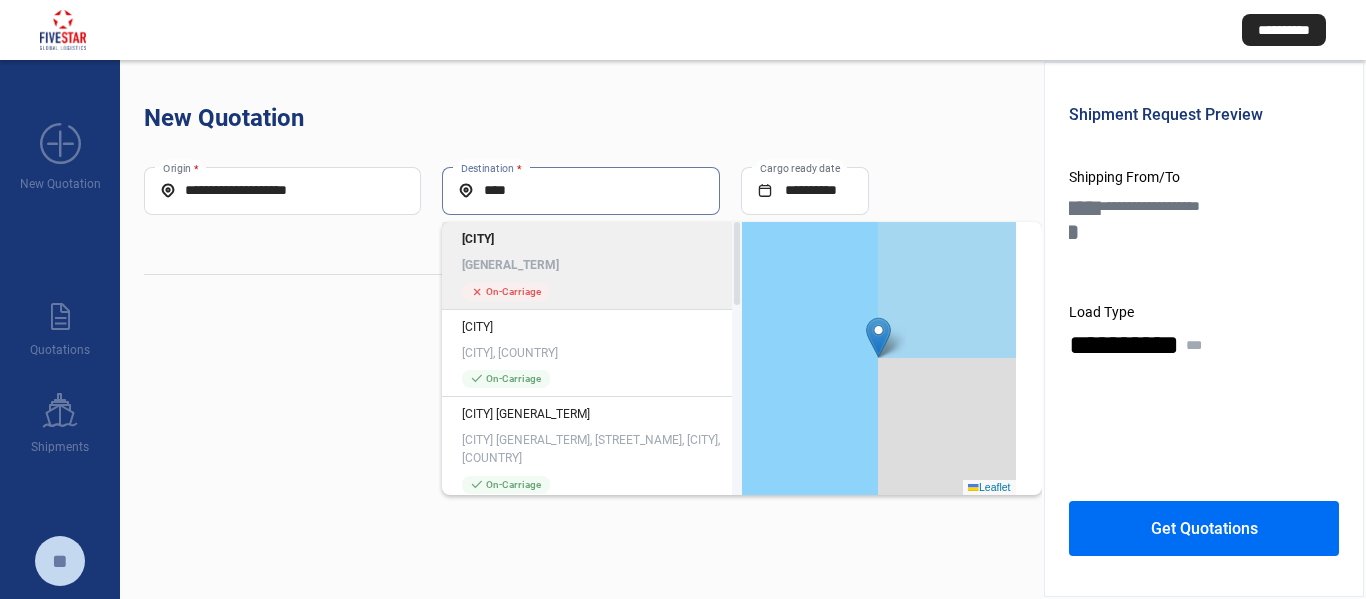 type on "****" 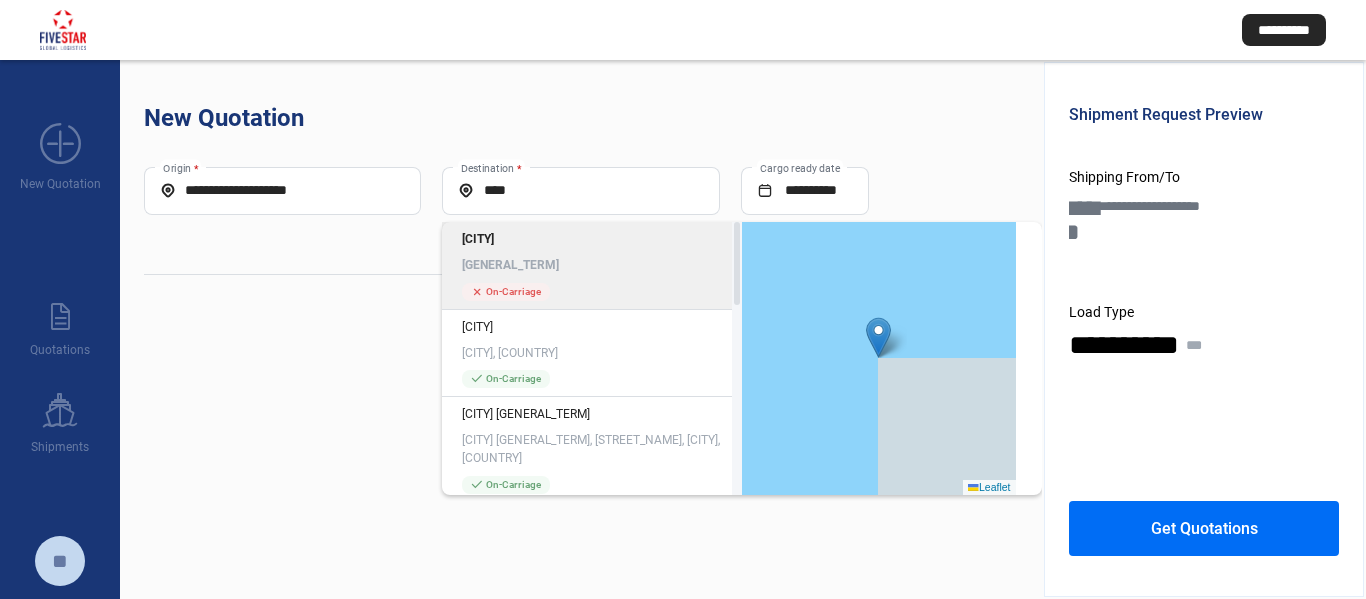 click on "[GENERAL_TERM]" at bounding box center (592, 265) 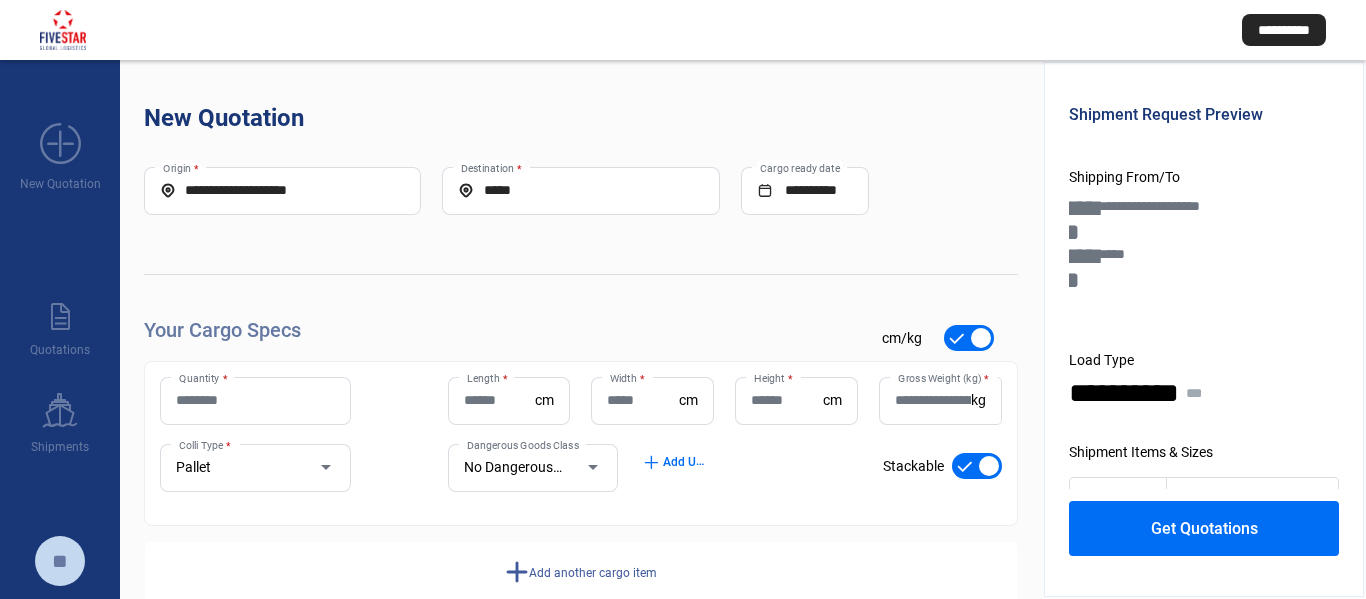 scroll, scrollTop: 44, scrollLeft: 0, axis: vertical 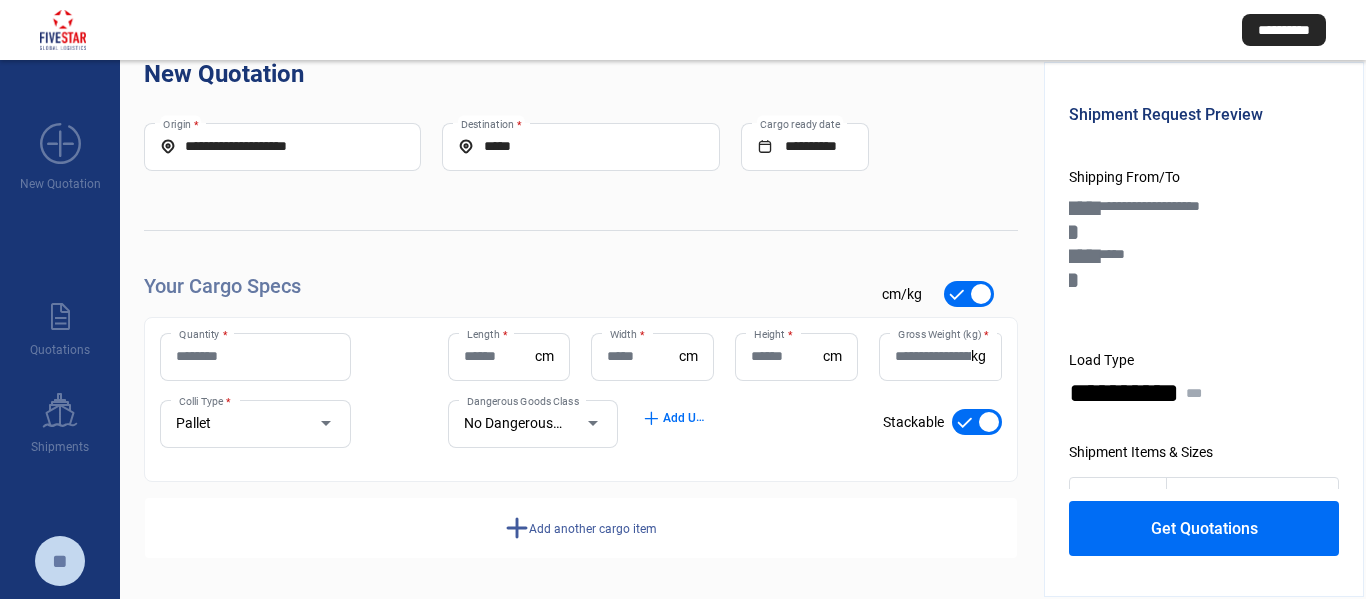 click on "Quantity *" at bounding box center [255, 356] 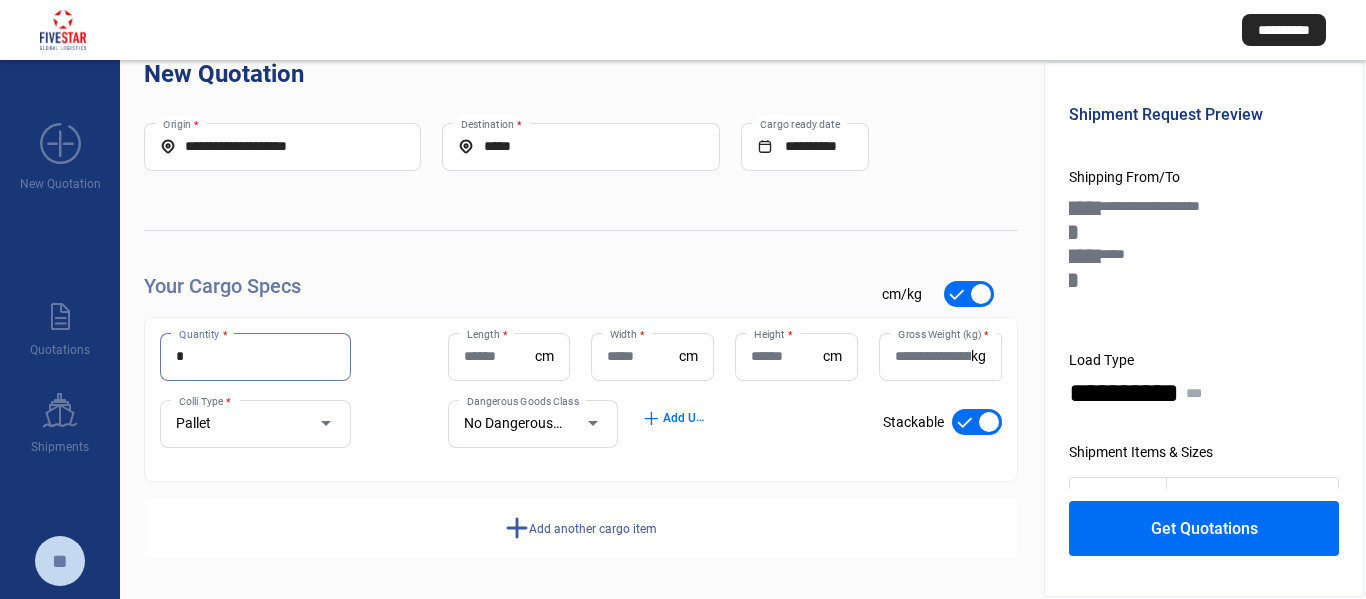 type on "*" 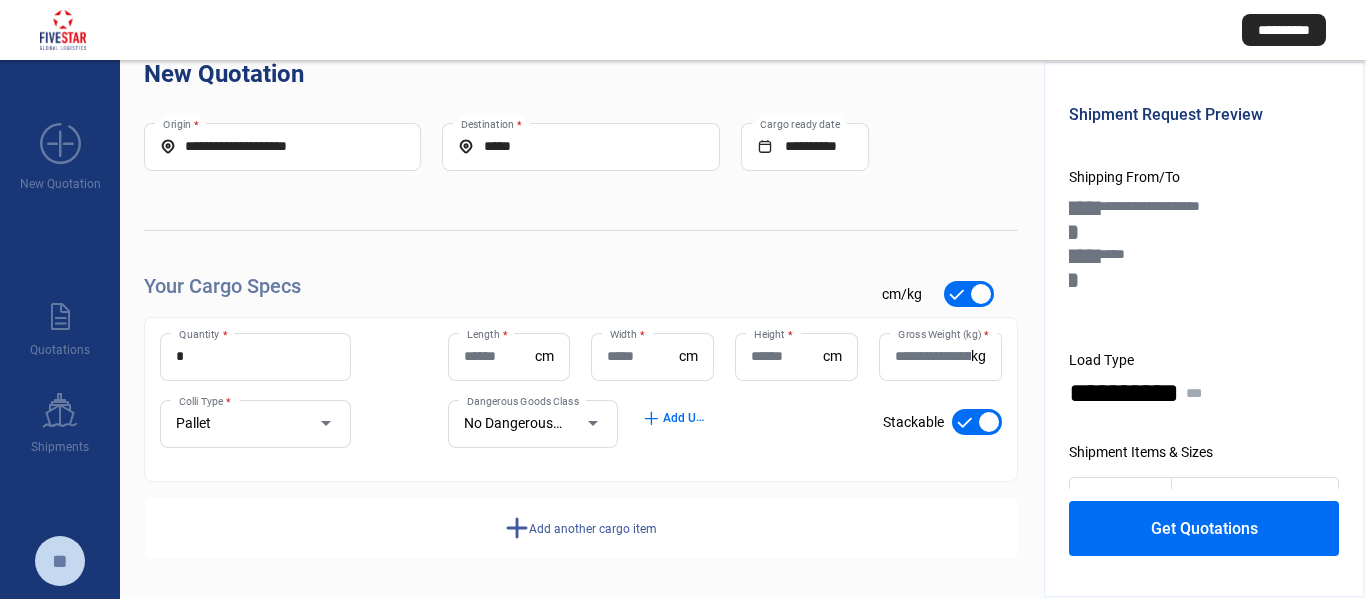 click on "Length  *" at bounding box center [500, 356] 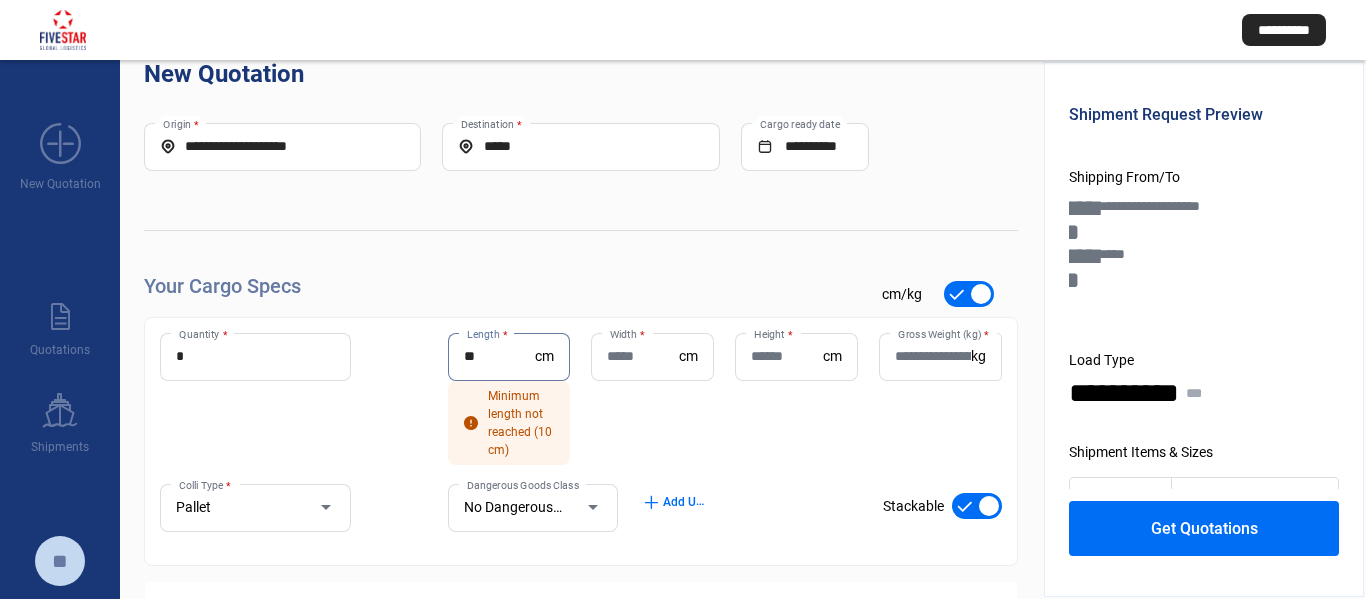 type on "**" 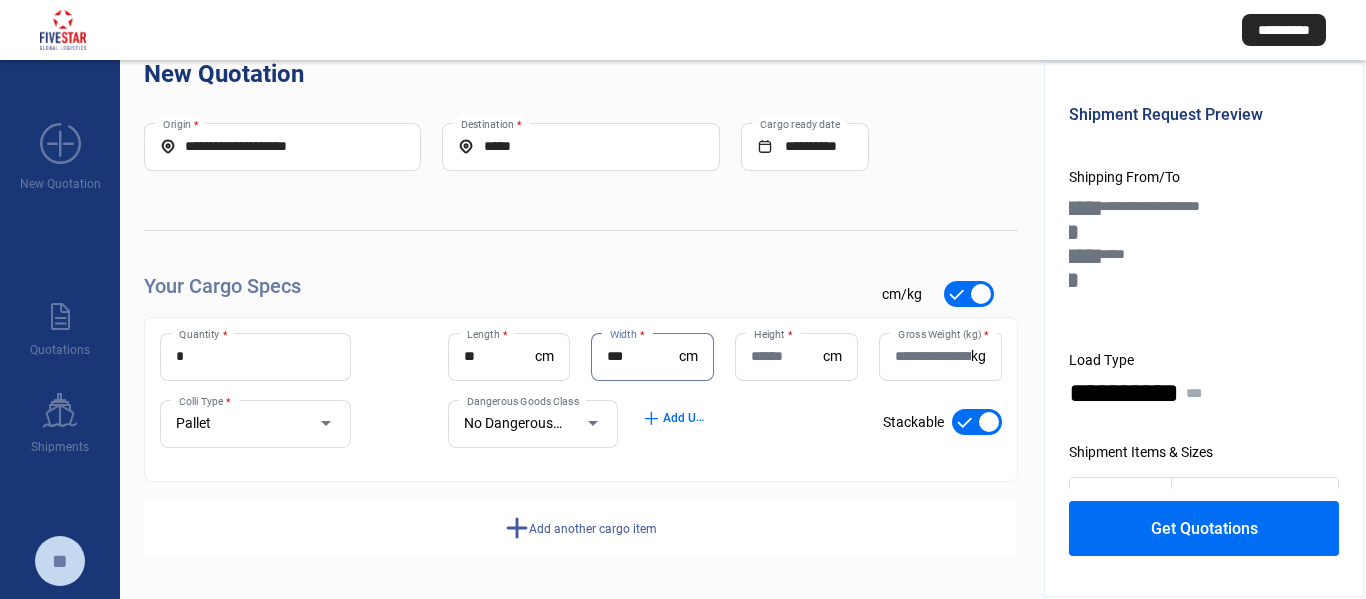 type on "***" 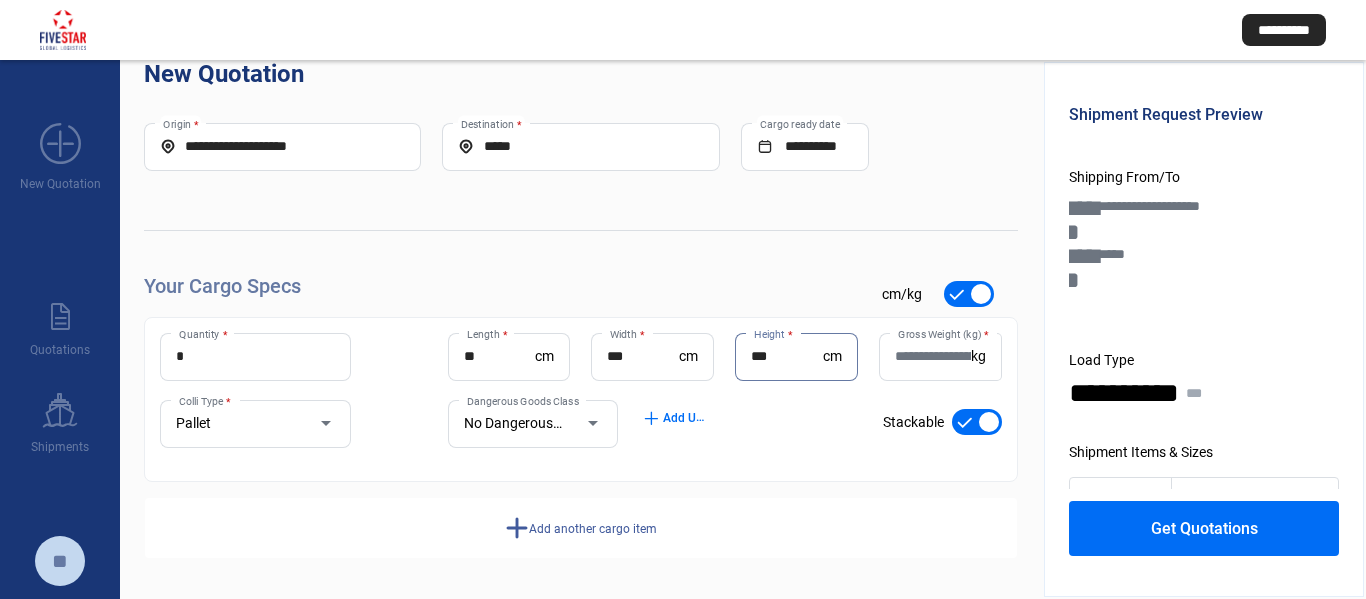type on "***" 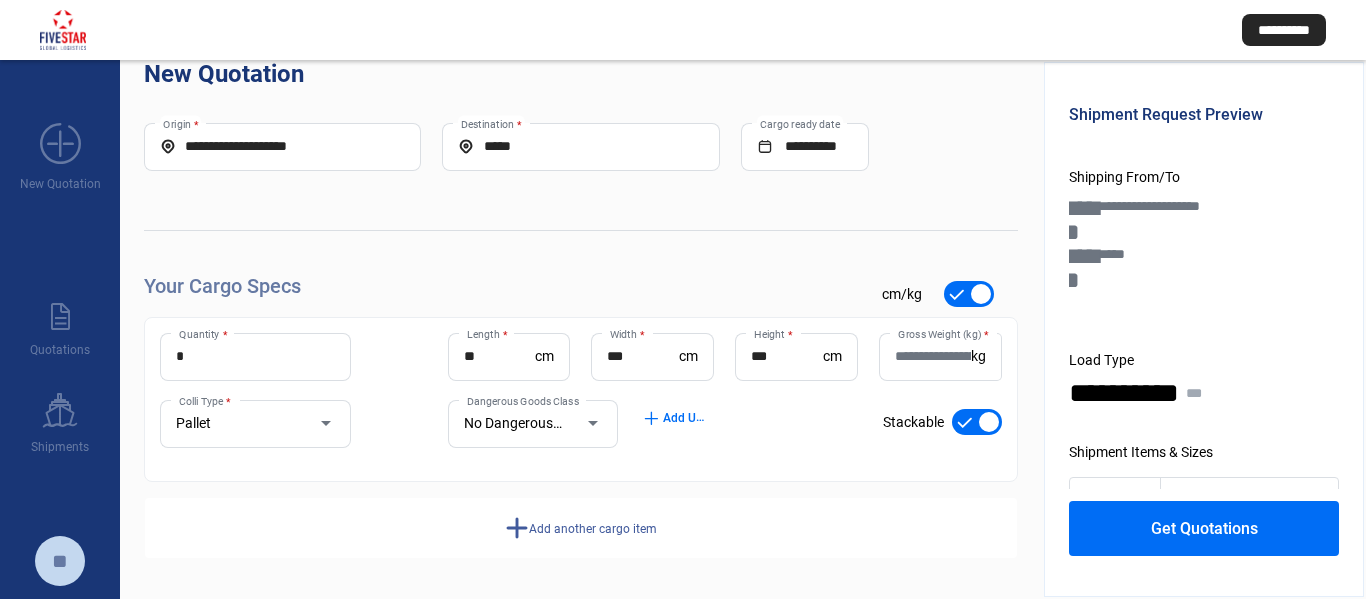 click on "Gross Weight (kg)  * kg" at bounding box center (940, 366) 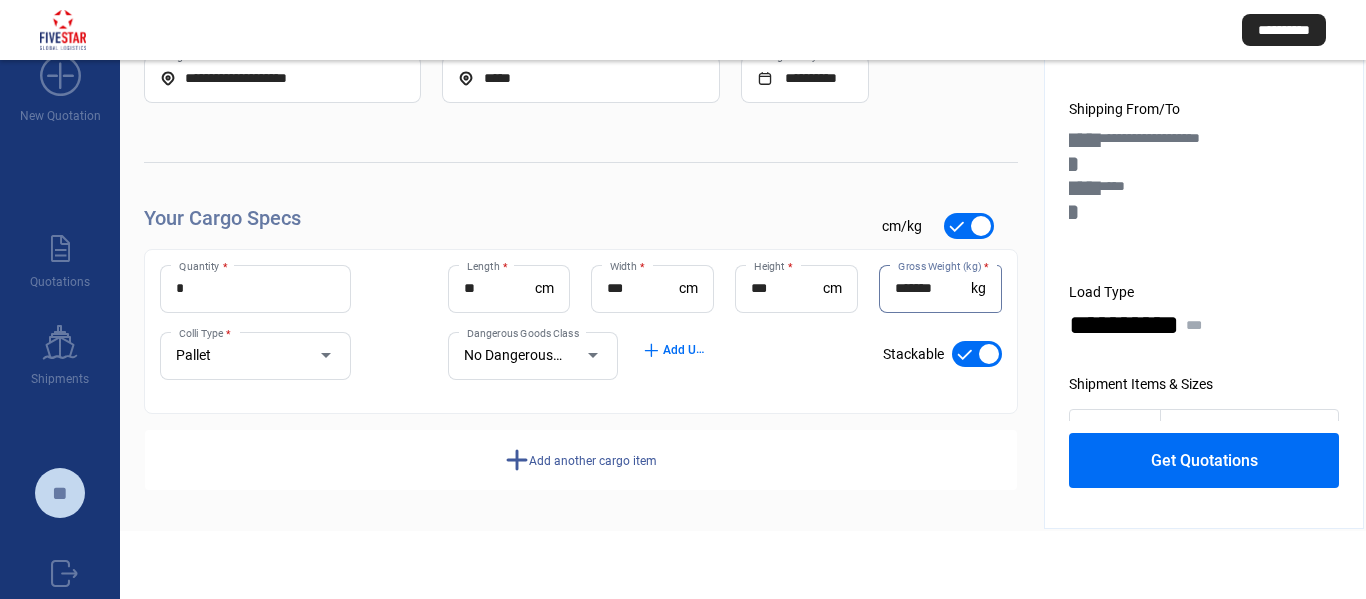 scroll, scrollTop: 100, scrollLeft: 0, axis: vertical 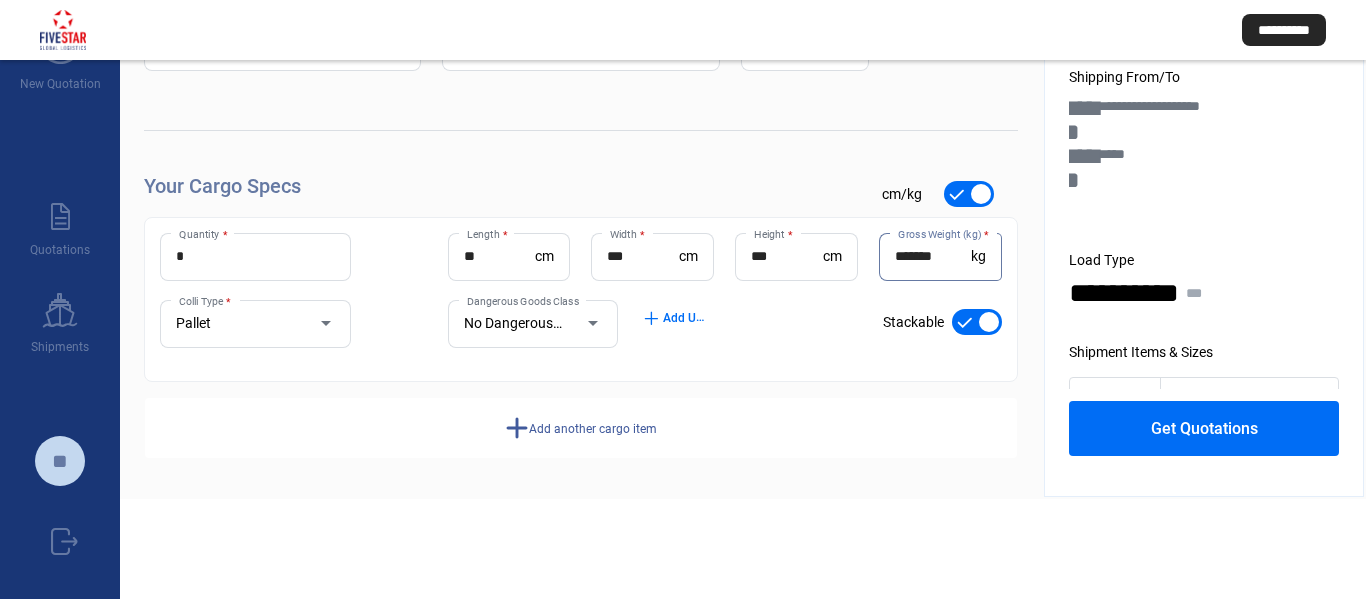type on "*******" 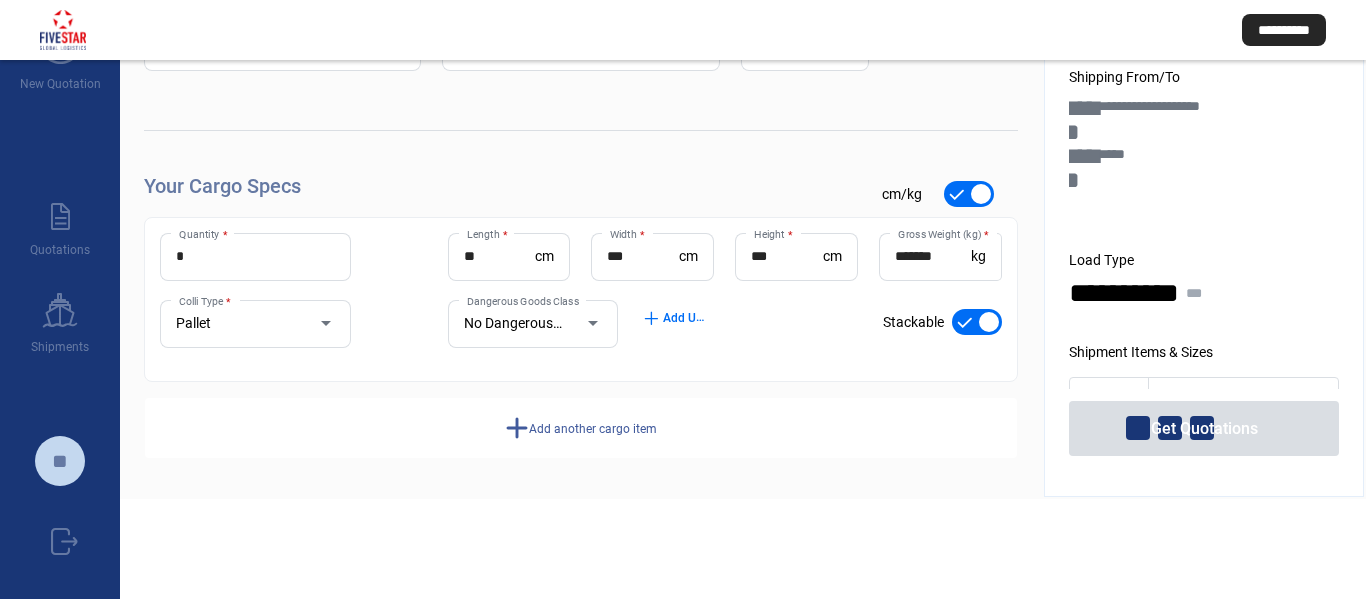 scroll, scrollTop: 81, scrollLeft: 0, axis: vertical 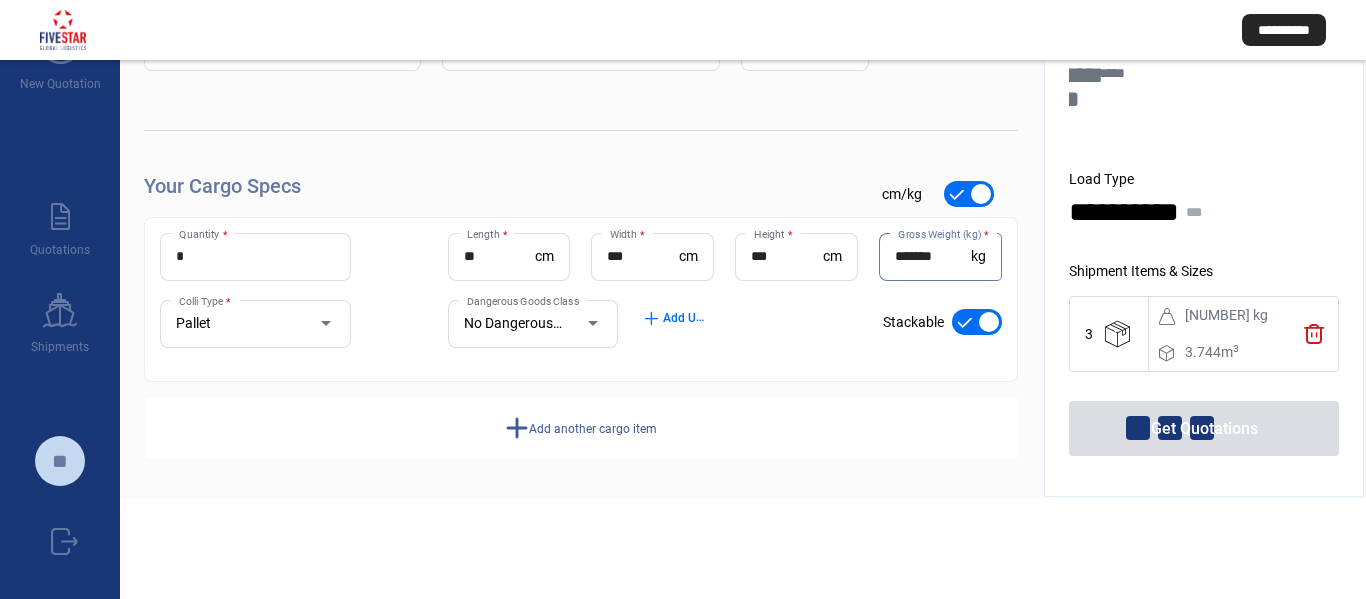 drag, startPoint x: 944, startPoint y: 264, endPoint x: 868, endPoint y: 263, distance: 76.00658 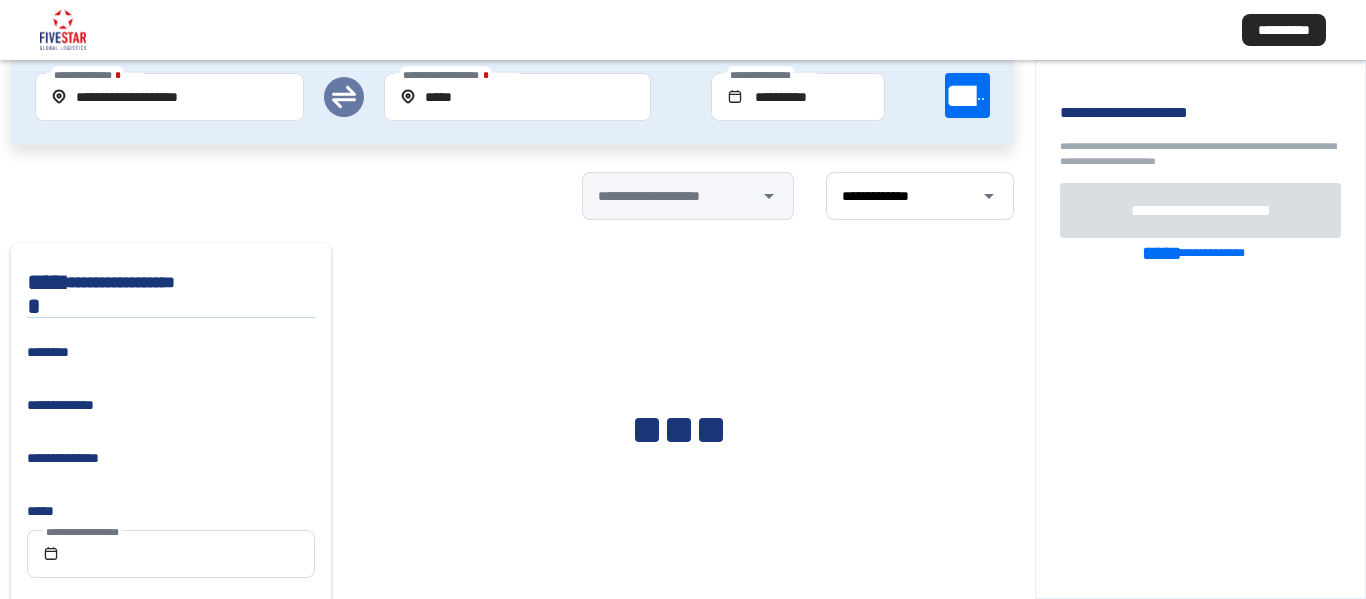 scroll, scrollTop: 0, scrollLeft: 0, axis: both 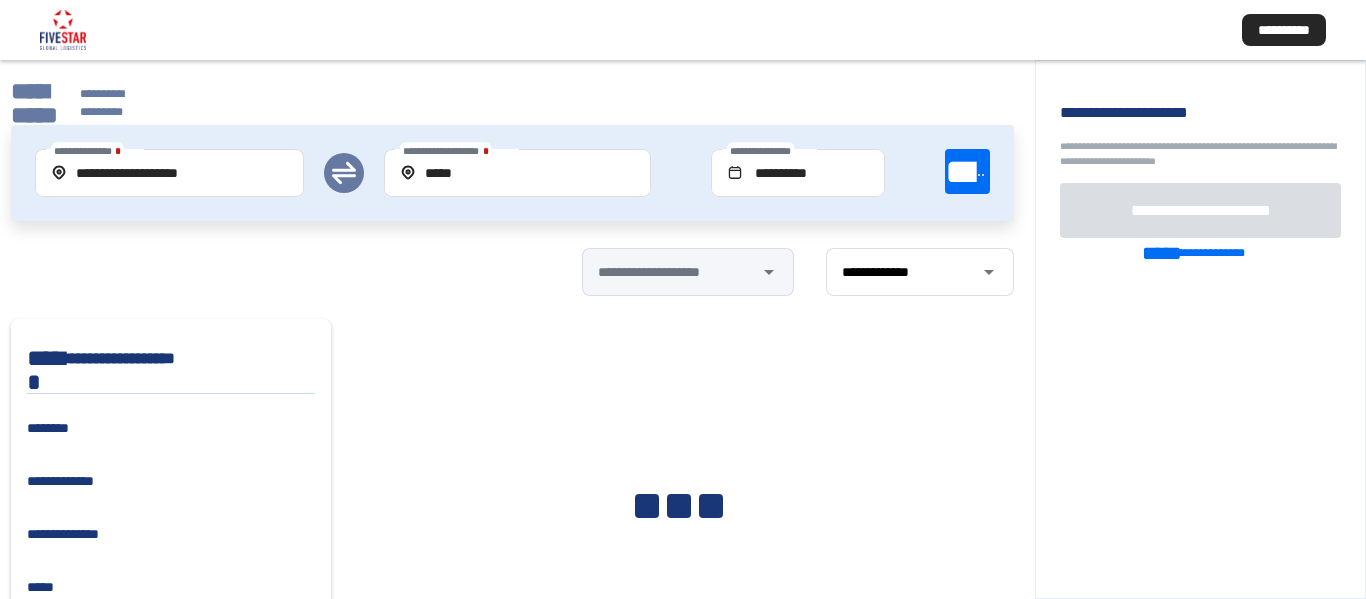 click on "**********" at bounding box center (34, 103) 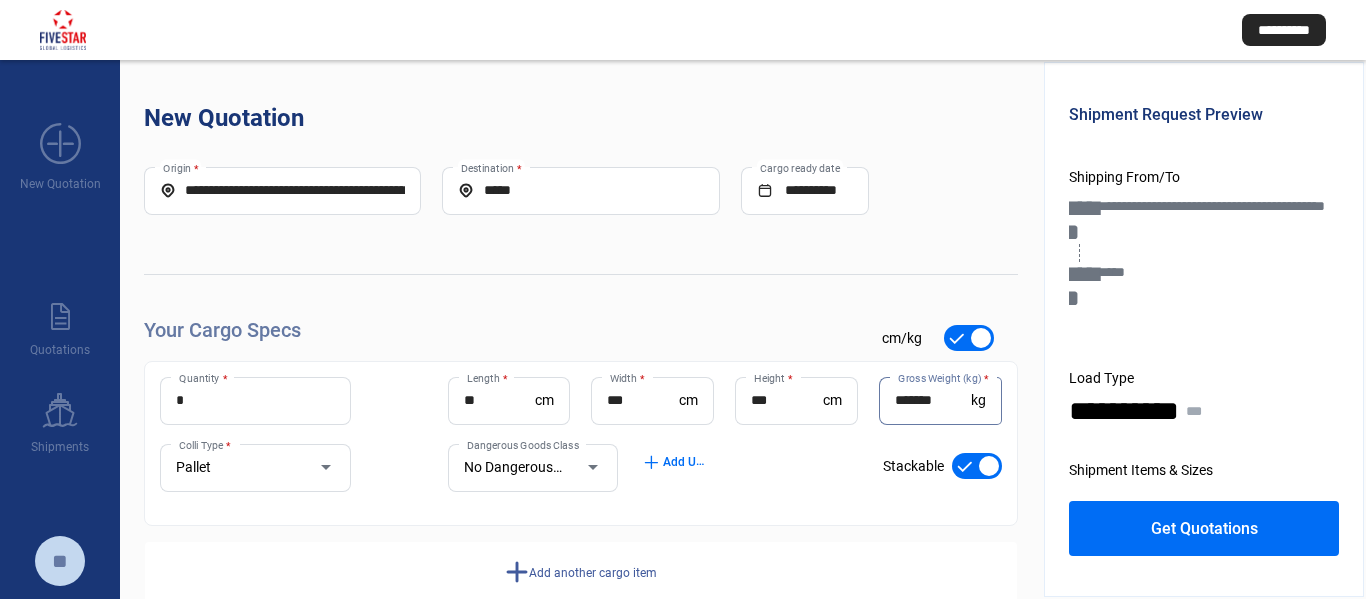 drag, startPoint x: 964, startPoint y: 405, endPoint x: 839, endPoint y: 404, distance: 125.004 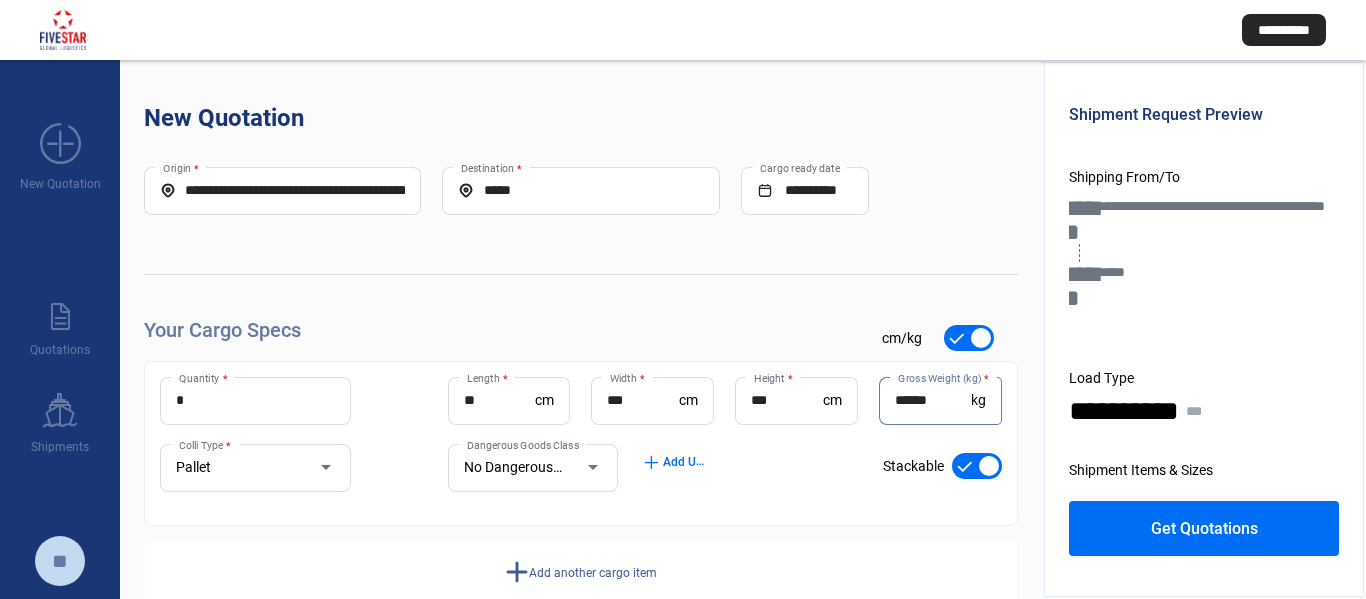 type on "******" 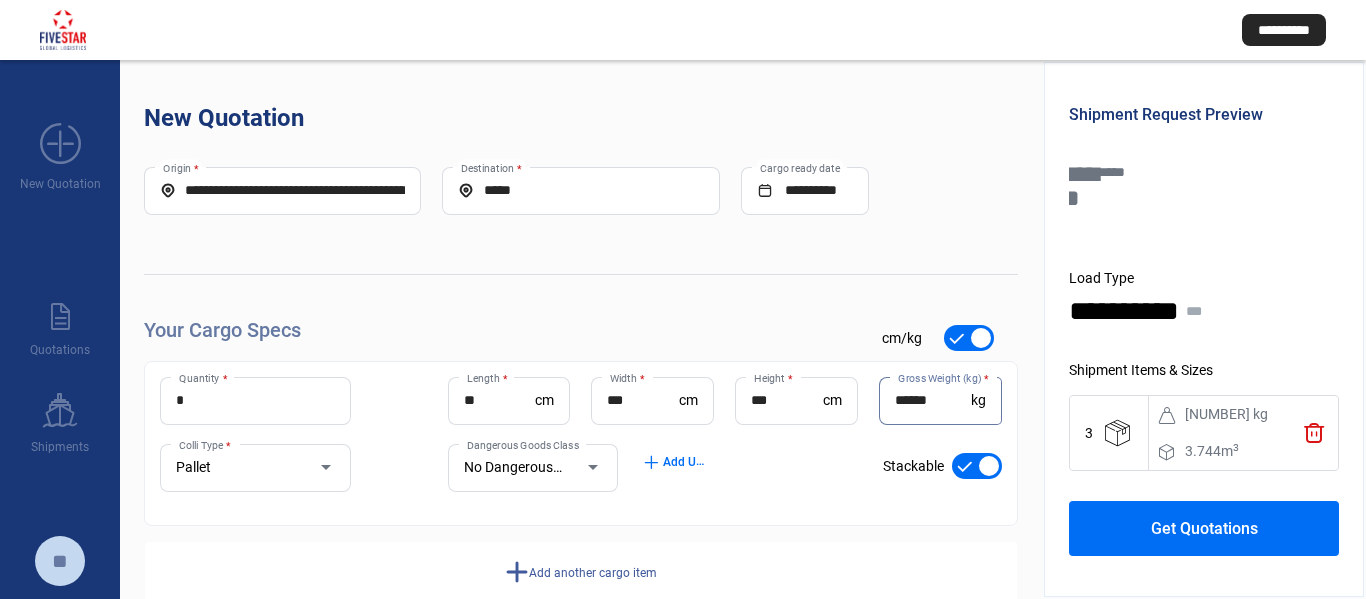 click on "Get Quotations" at bounding box center (1204, 528) 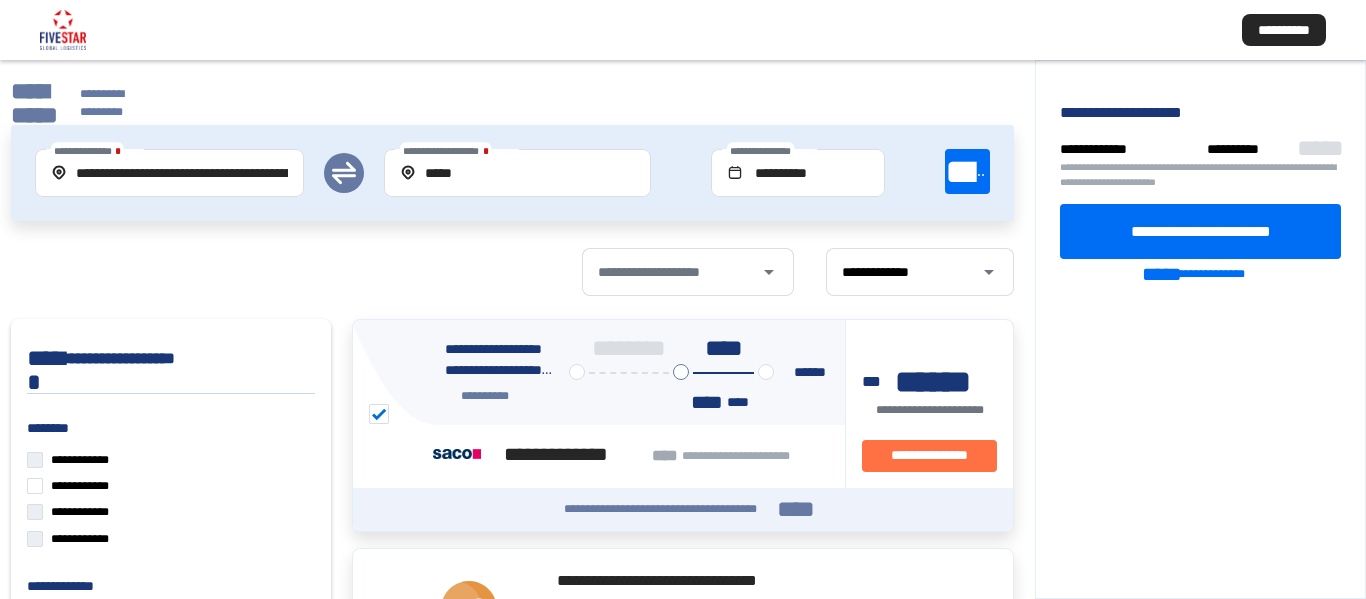 click on "**********" at bounding box center [929, 455] 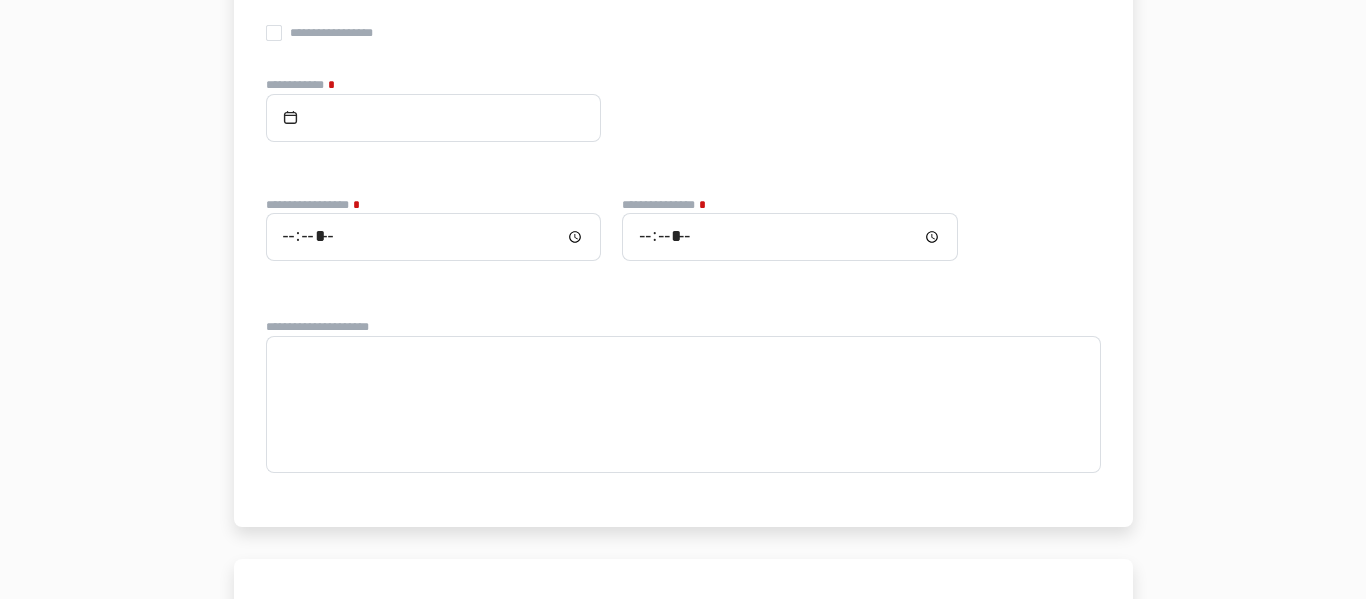 scroll, scrollTop: 2500, scrollLeft: 0, axis: vertical 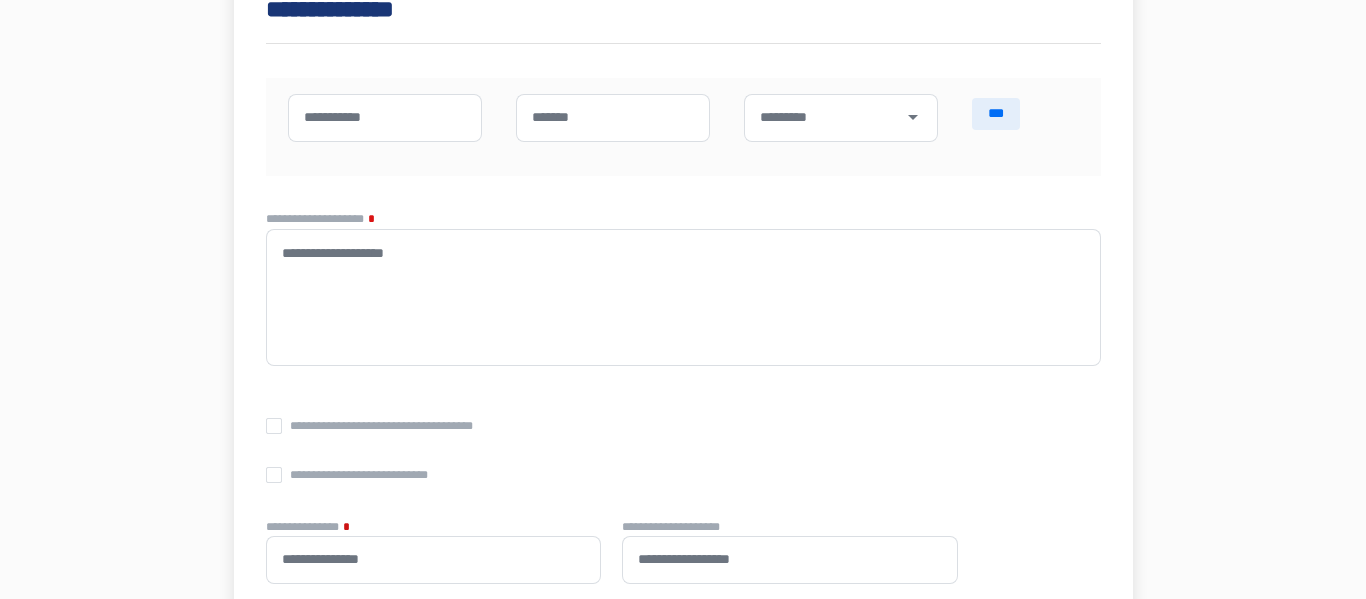 click on "**********" at bounding box center [683, 299] 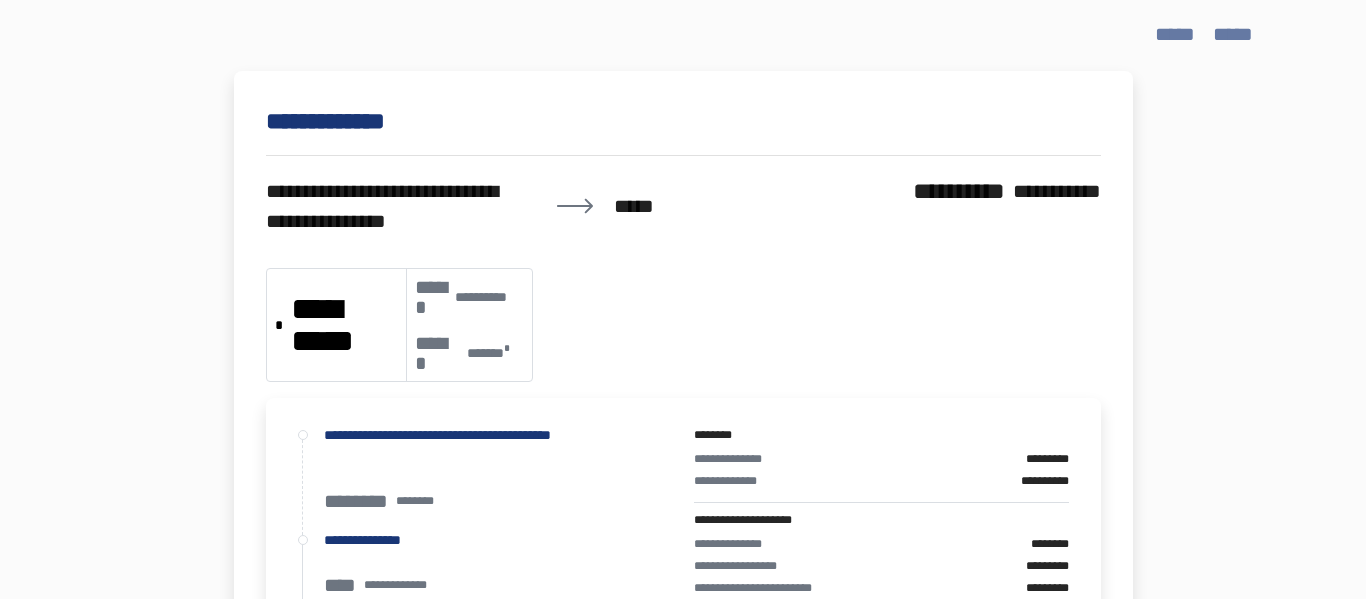 scroll, scrollTop: 0, scrollLeft: 0, axis: both 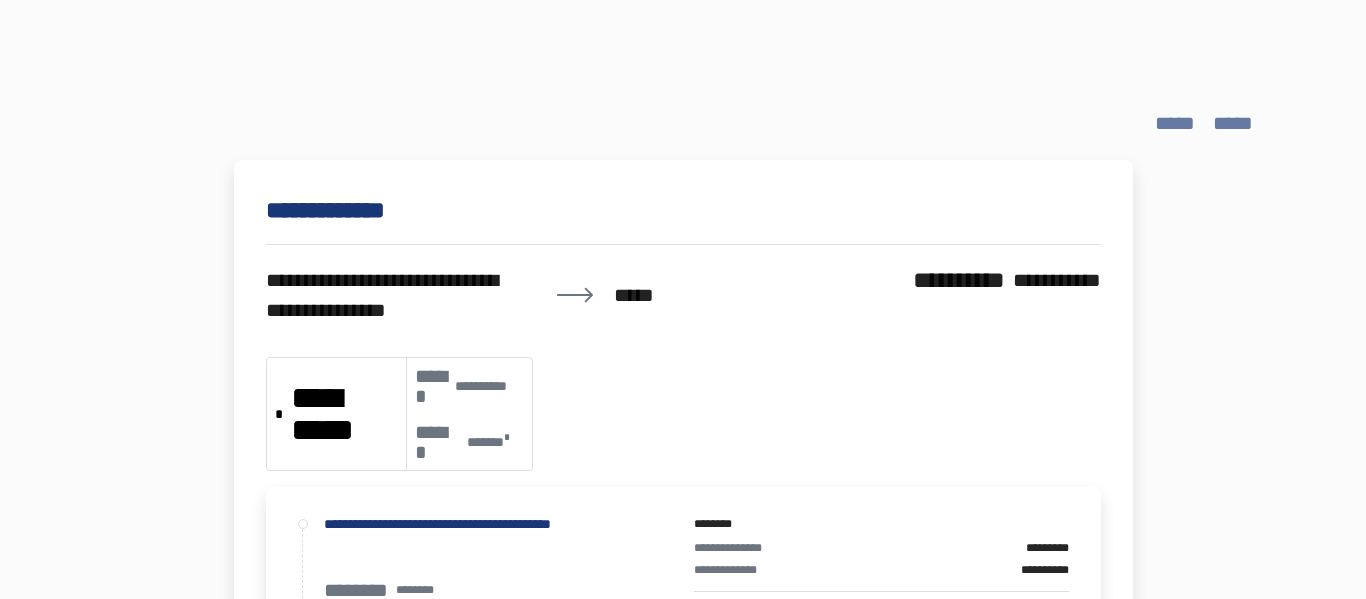 click on "**********" at bounding box center (683, 299) 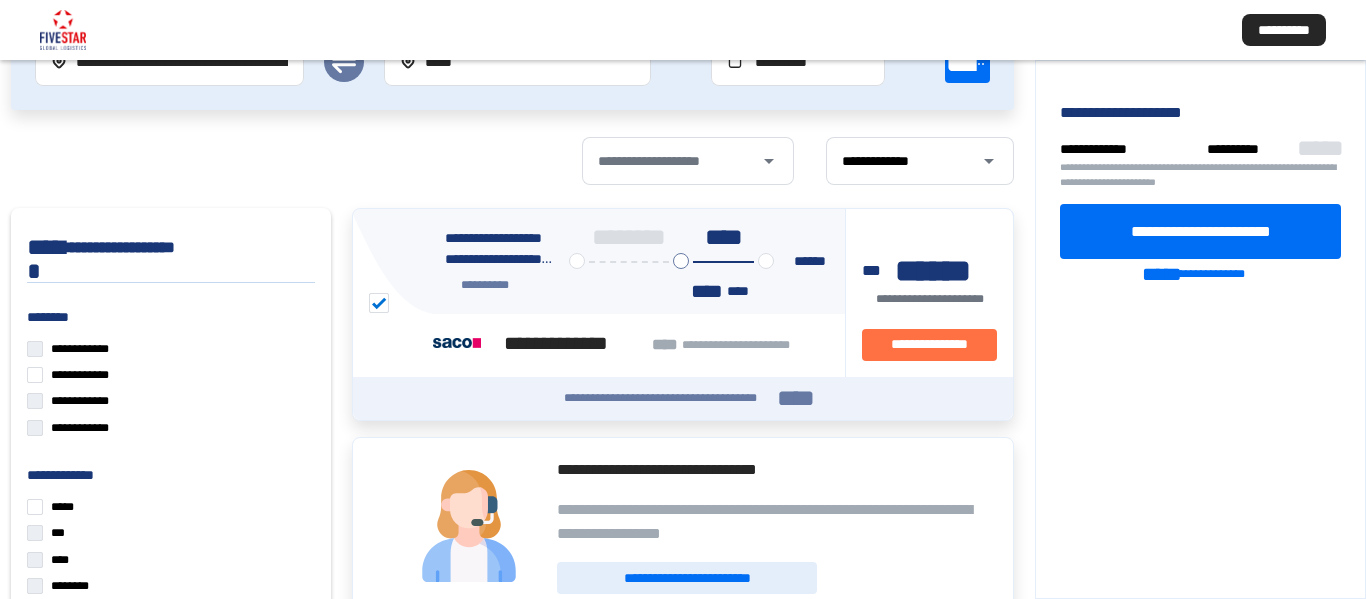 scroll, scrollTop: 100, scrollLeft: 0, axis: vertical 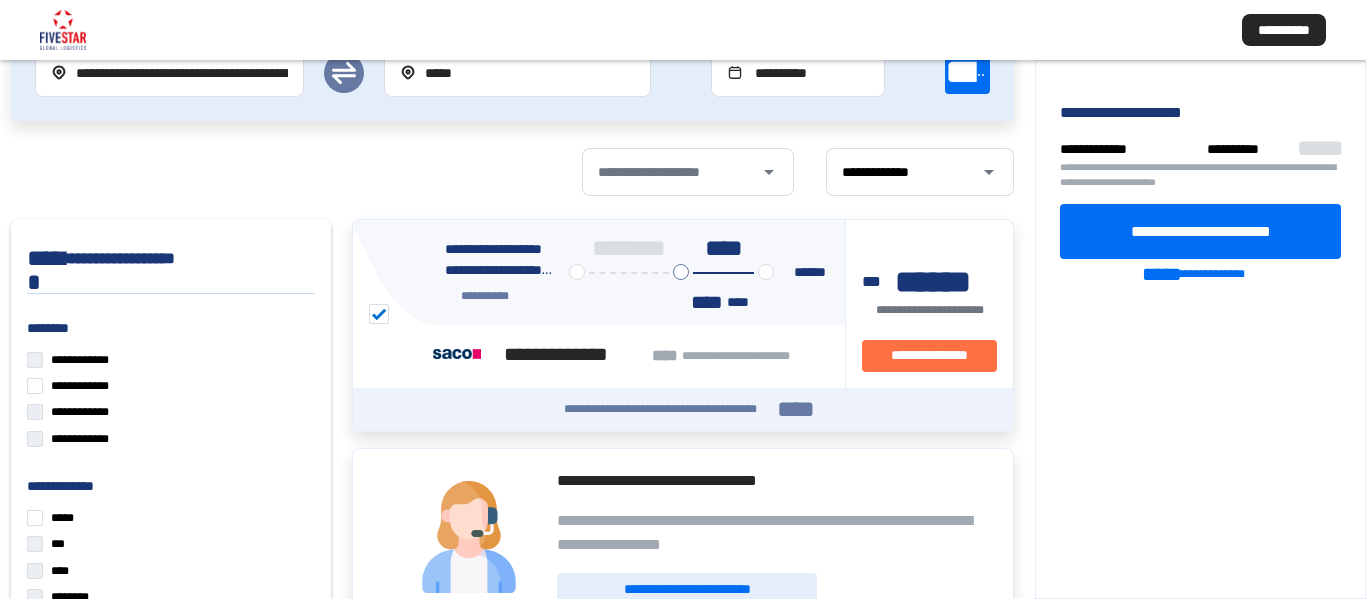 click on "**********" at bounding box center (1200, 232) 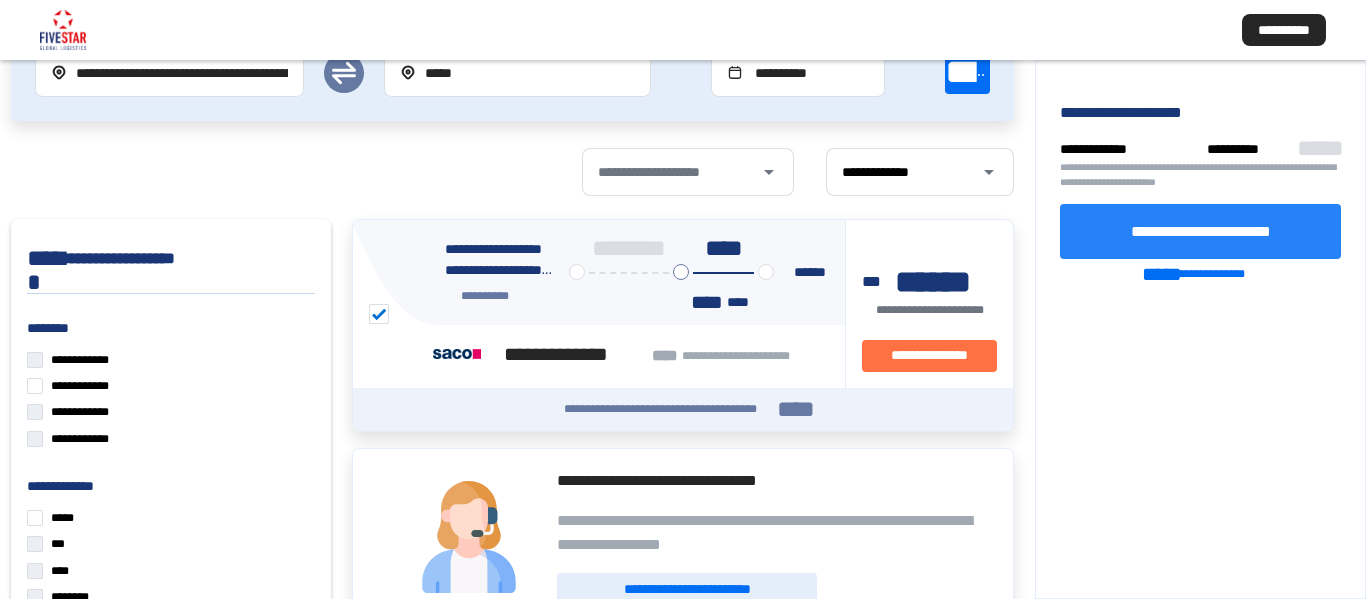 click on "**********" at bounding box center (1201, 230) 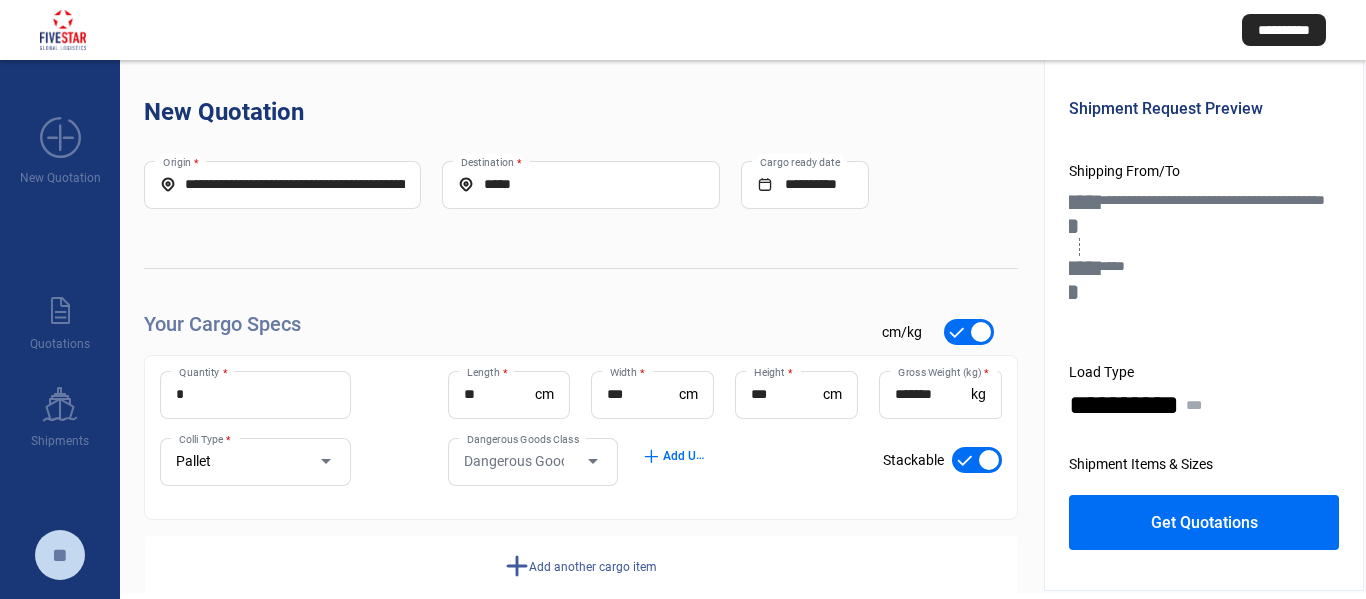 scroll, scrollTop: 76, scrollLeft: 0, axis: vertical 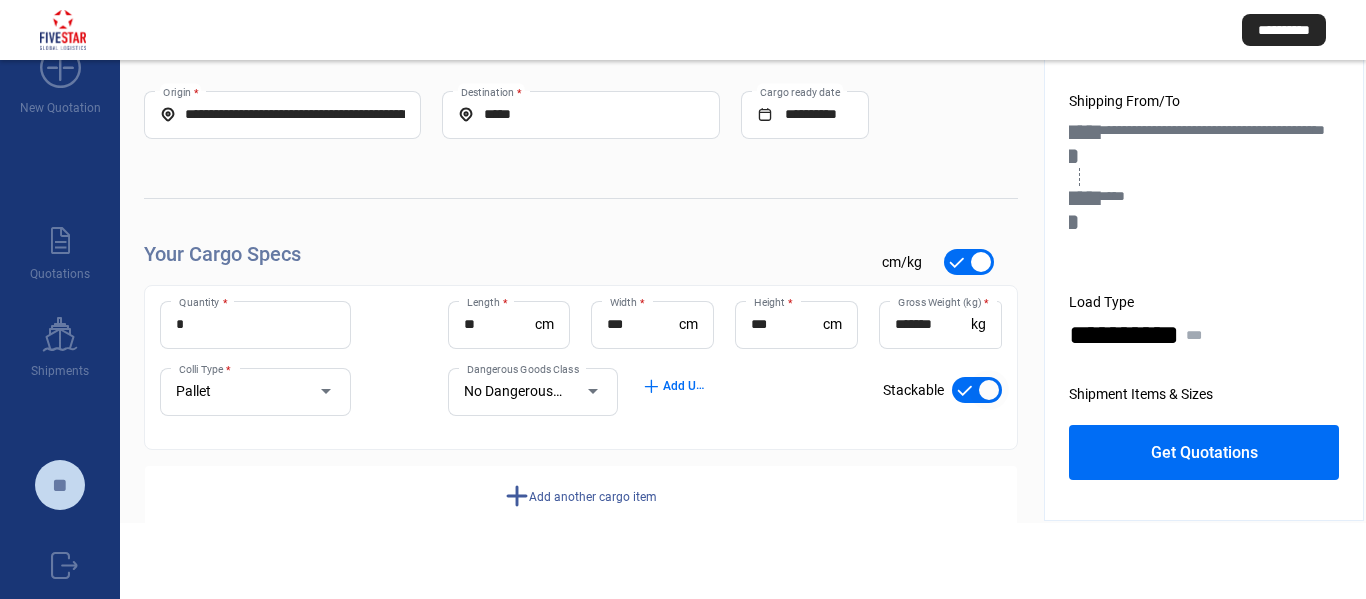 click at bounding box center [977, 390] 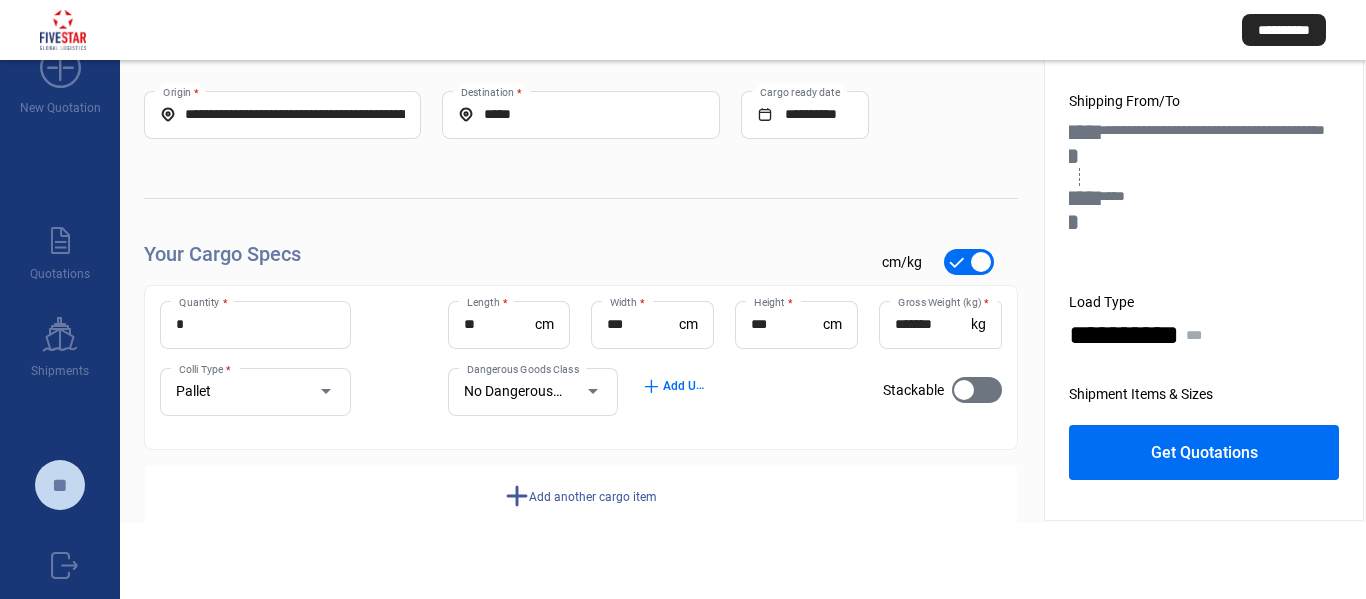 click on "Get Quotations" at bounding box center [1204, 452] 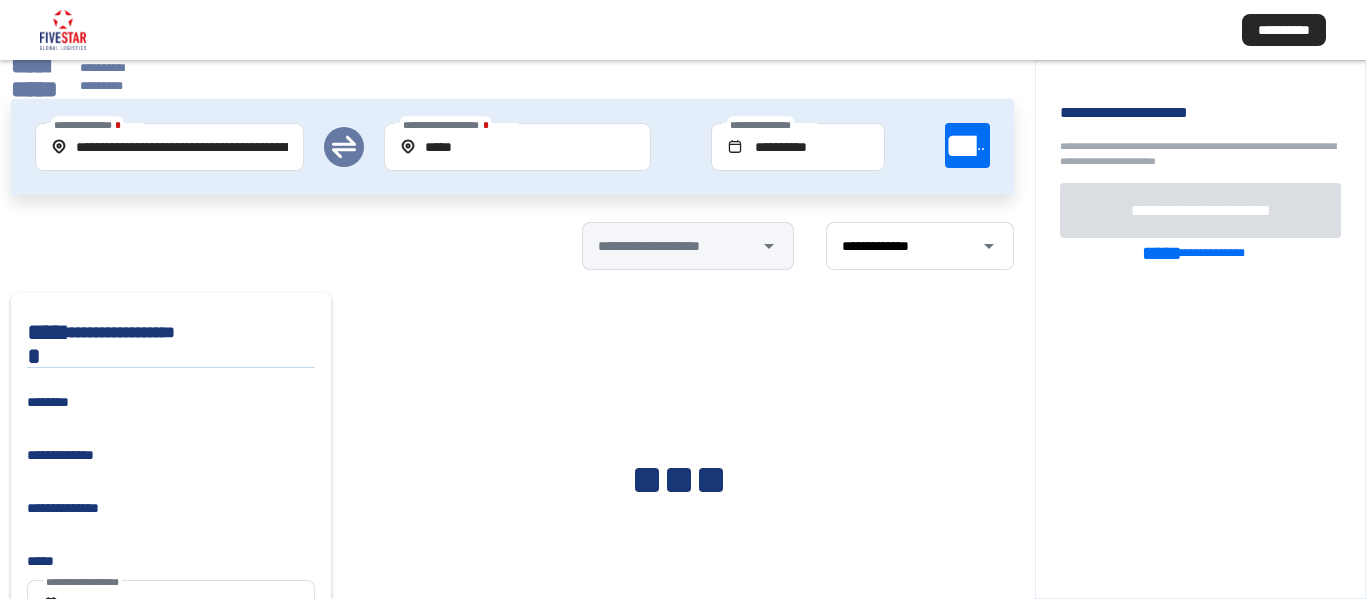 scroll, scrollTop: 0, scrollLeft: 0, axis: both 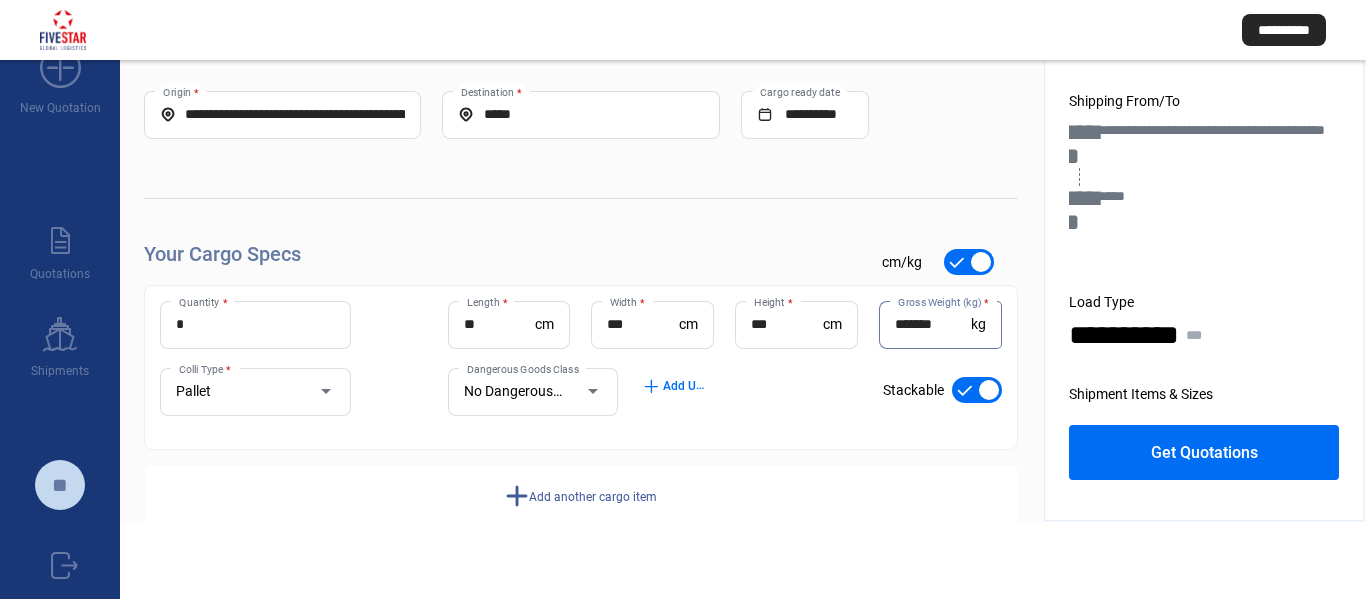 drag, startPoint x: 941, startPoint y: 320, endPoint x: 855, endPoint y: 305, distance: 87.29834 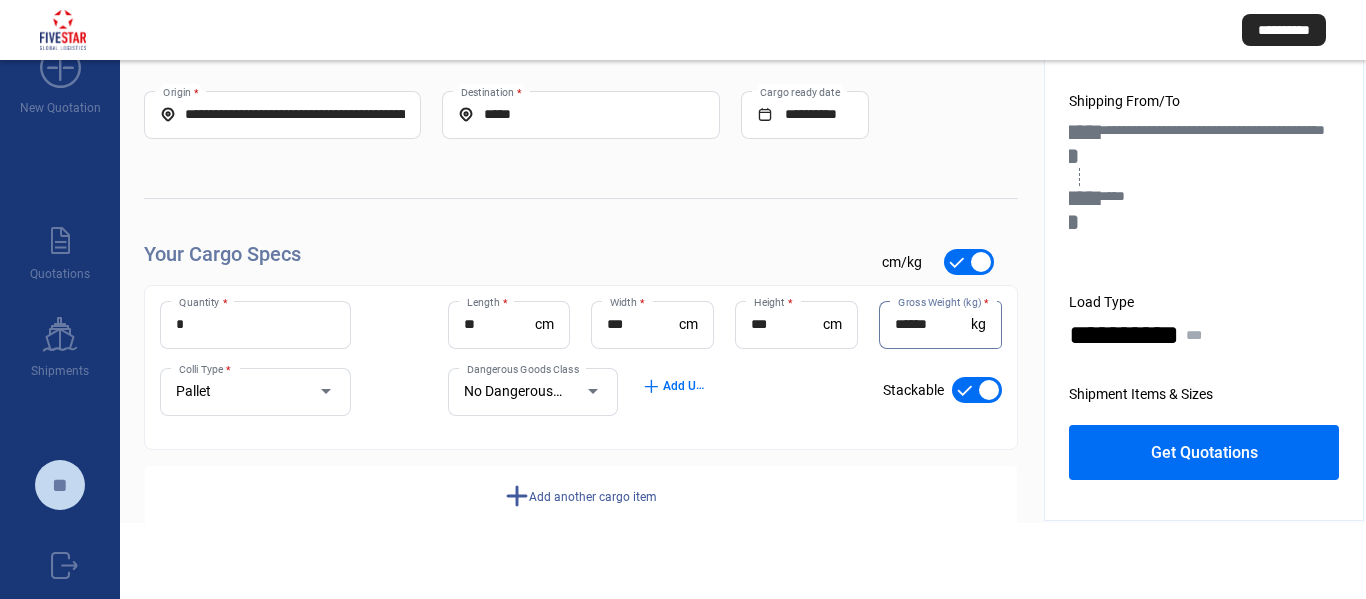 type on "******" 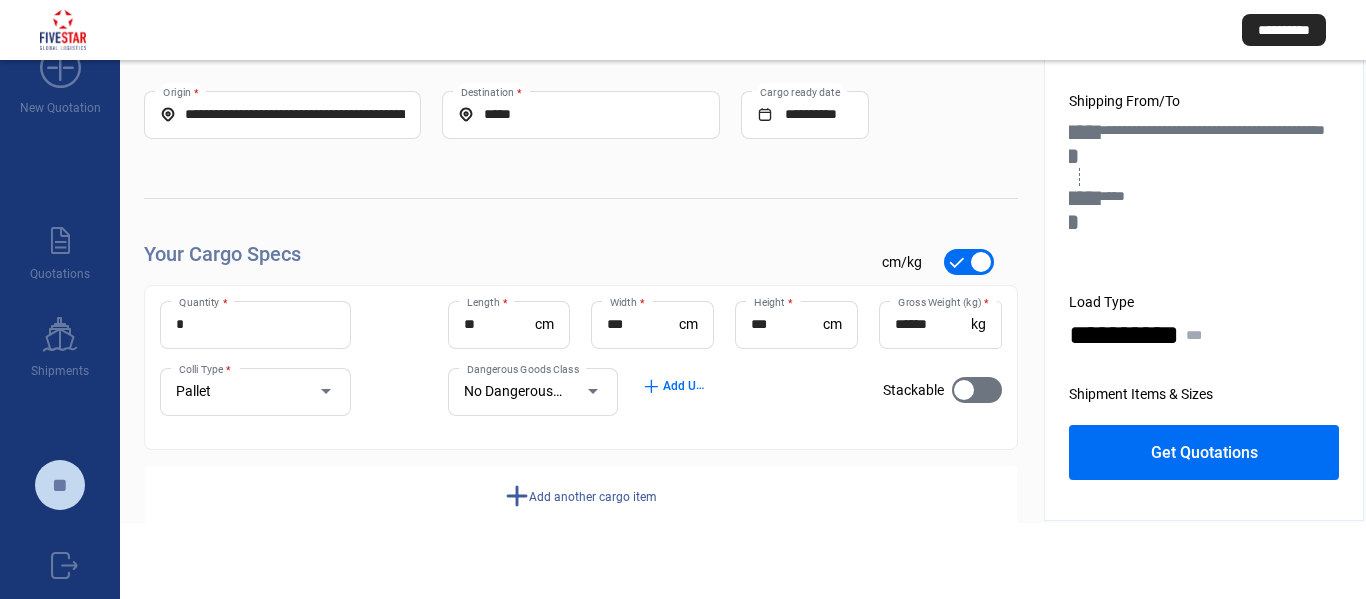 click on "Get Quotations" at bounding box center (1204, 452) 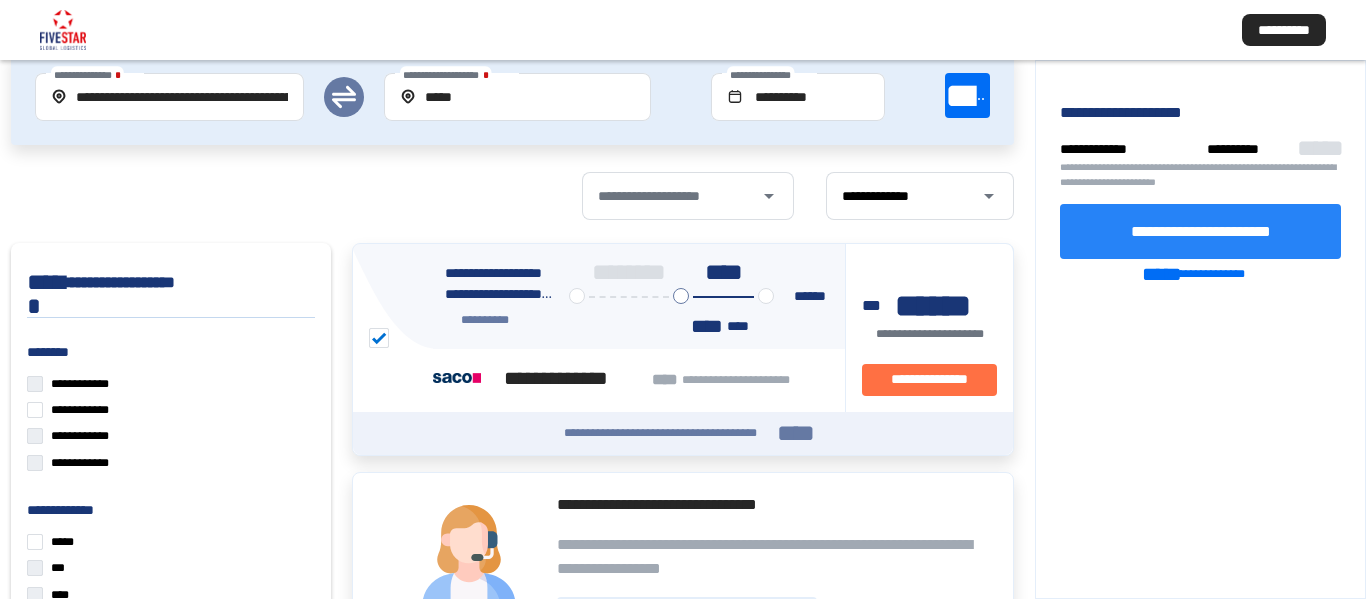 click on "**********" at bounding box center [1201, 230] 